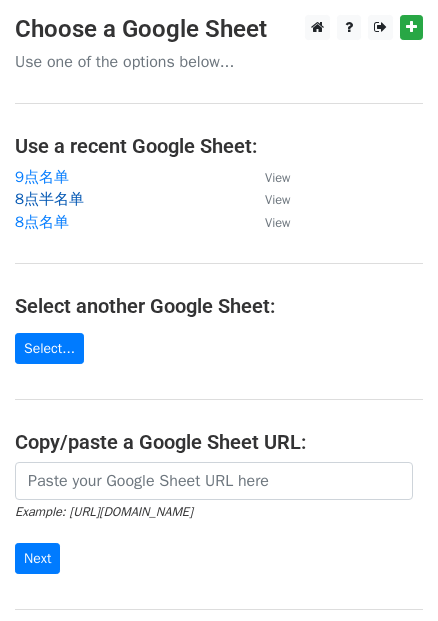 scroll, scrollTop: 0, scrollLeft: 0, axis: both 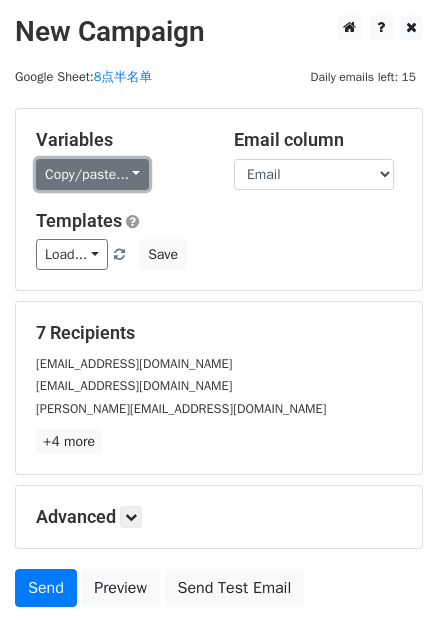drag, startPoint x: 123, startPoint y: 172, endPoint x: 136, endPoint y: 177, distance: 13.928389 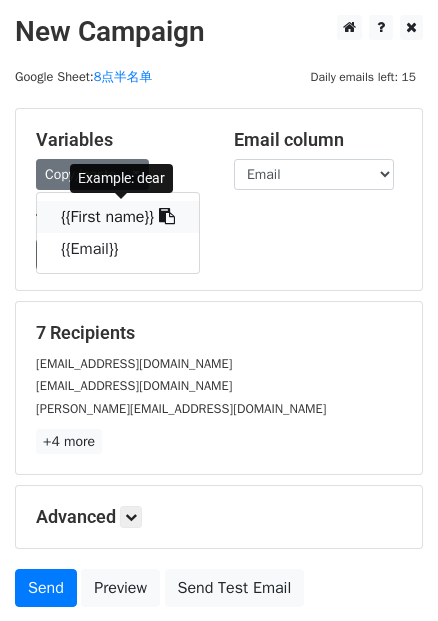 click at bounding box center [167, 216] 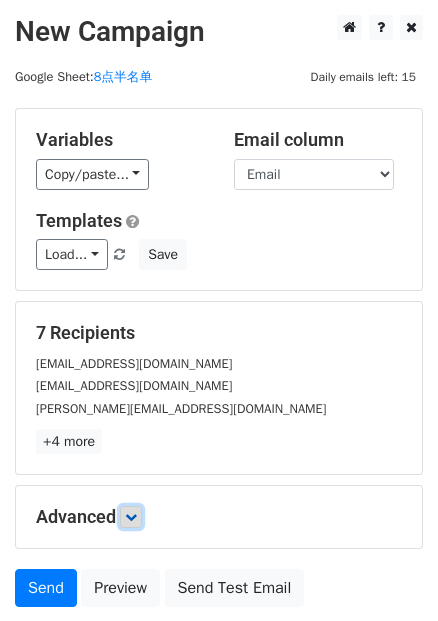 click at bounding box center [131, 517] 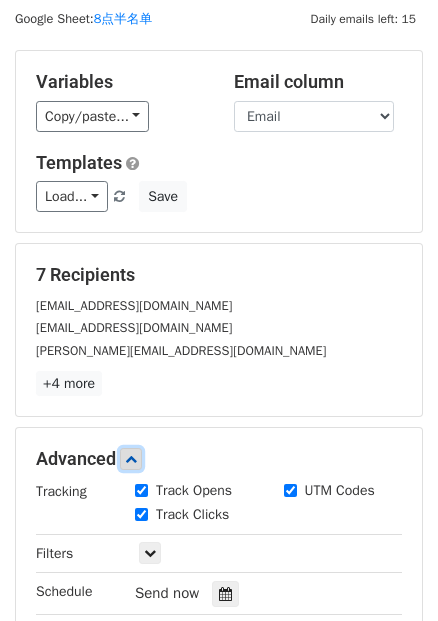 scroll, scrollTop: 90, scrollLeft: 0, axis: vertical 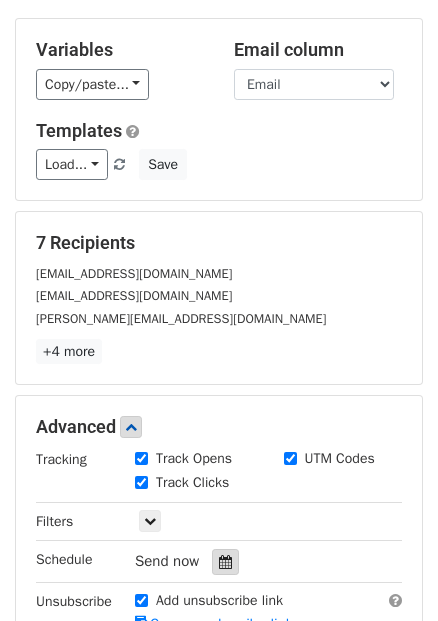 click at bounding box center [225, 562] 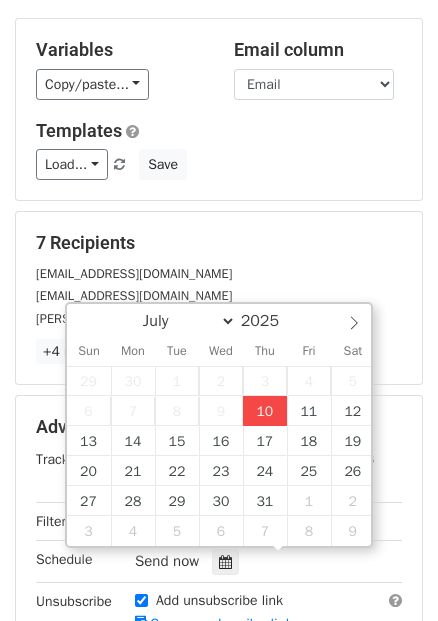 type on "2025-07-10 16:38" 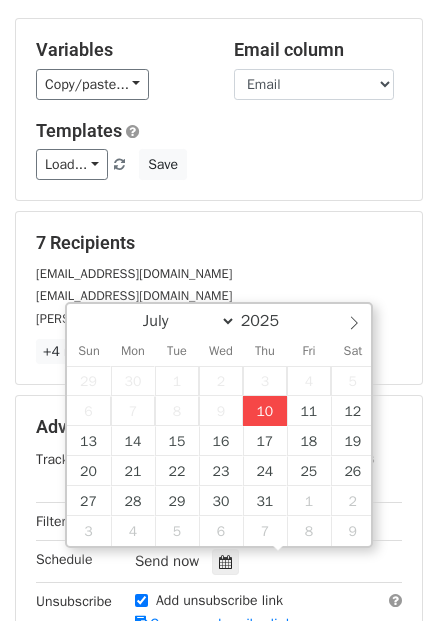 type on "04" 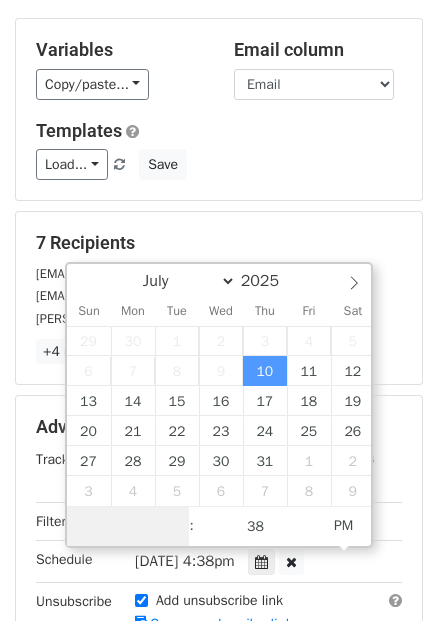 scroll, scrollTop: 0, scrollLeft: 0, axis: both 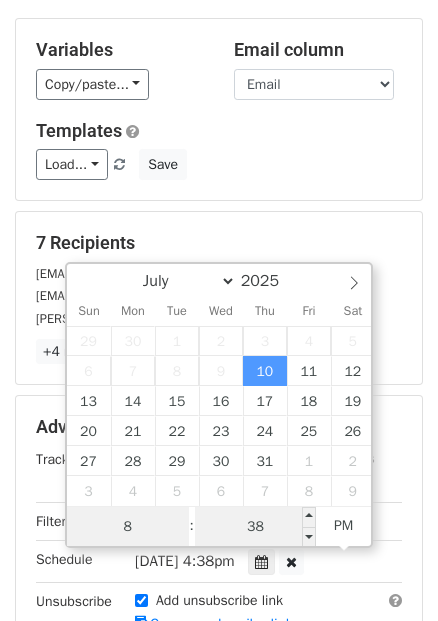 type on "8" 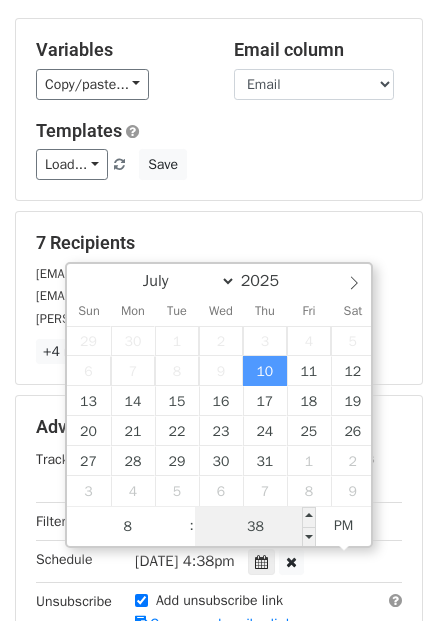 type on "2025-07-10 20:38" 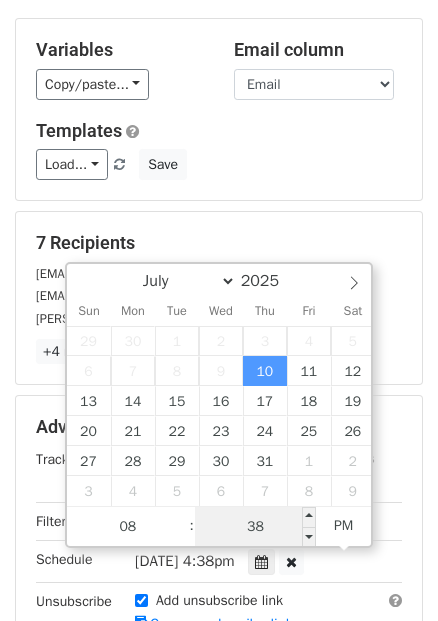 click on "38" at bounding box center [256, 527] 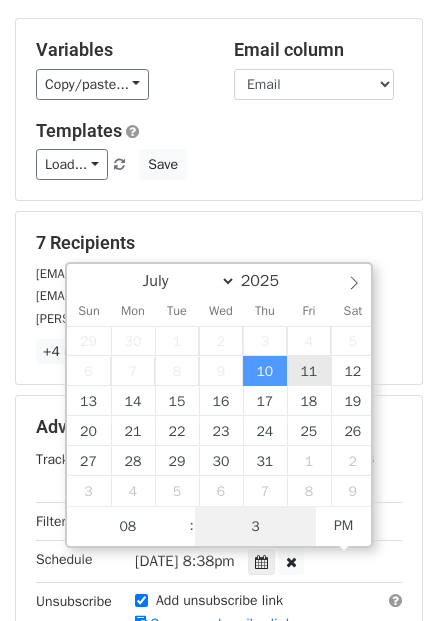 type on "30" 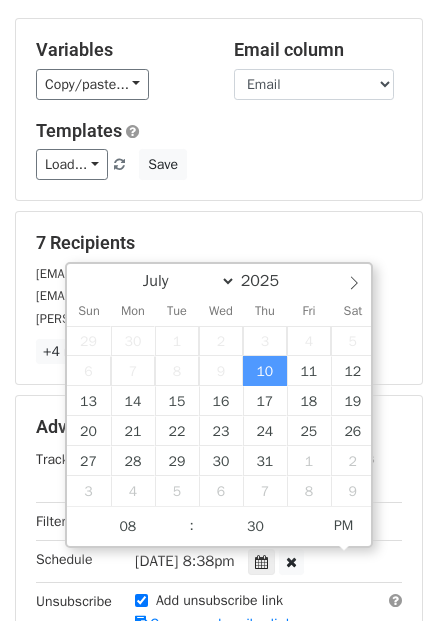 type on "2025-07-10 20:30" 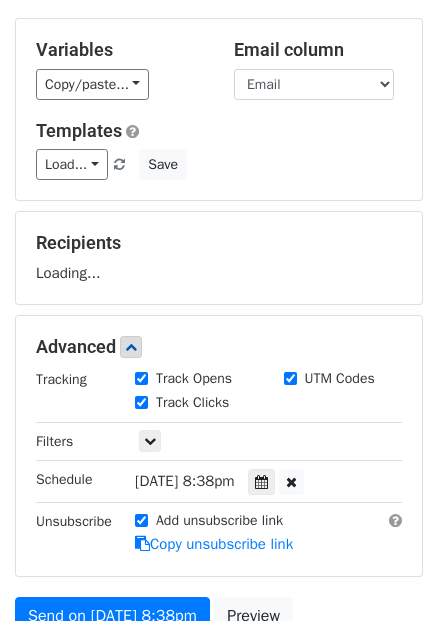 click on "Variables
Copy/paste...
{{First name}}
{{Email}}
Email column
First name
Email
Templates
Load...
No templates saved
Save
Recipients Loading...
Advanced
Tracking
Track Opens
UTM Codes
Track Clicks
Filters
Only include spreadsheet rows that match the following filters:
Schedule
Thu, Jul 10, 8:38pm
2025-07-10 20:30
Unsubscribe
Add unsubscribe link
Copy unsubscribe link
Send on Jul 10 at 8:38pm
Preview
Send Test Email" at bounding box center [219, 355] 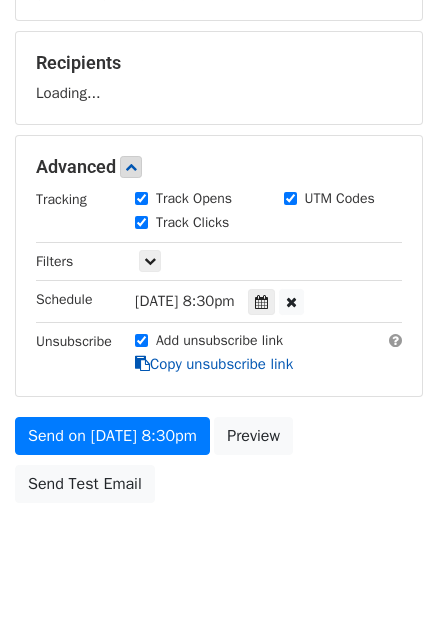 scroll, scrollTop: 272, scrollLeft: 0, axis: vertical 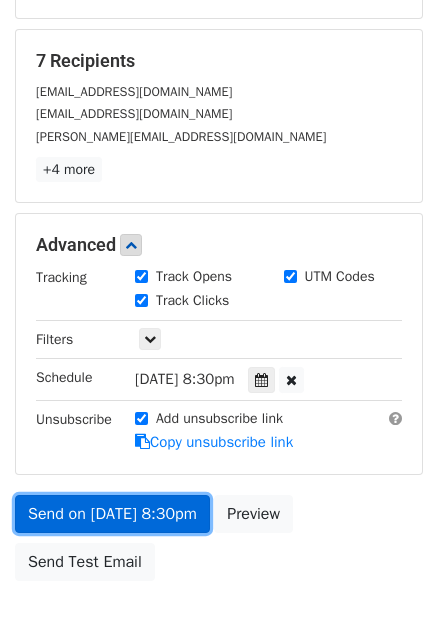 click on "Send on Jul 10 at 8:30pm" at bounding box center (112, 514) 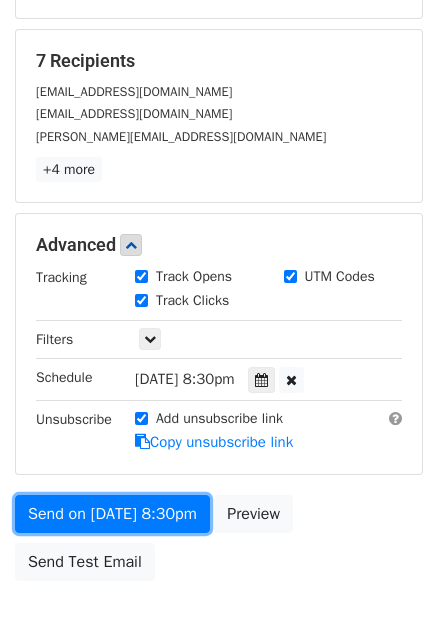 click on "Send on Jul 10 at 8:30pm" at bounding box center [112, 514] 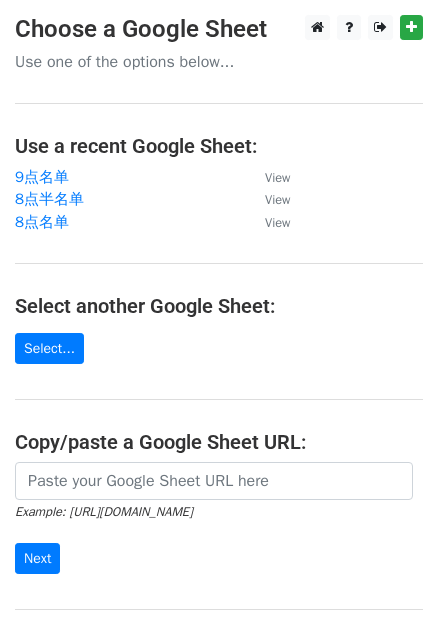 scroll, scrollTop: 0, scrollLeft: 0, axis: both 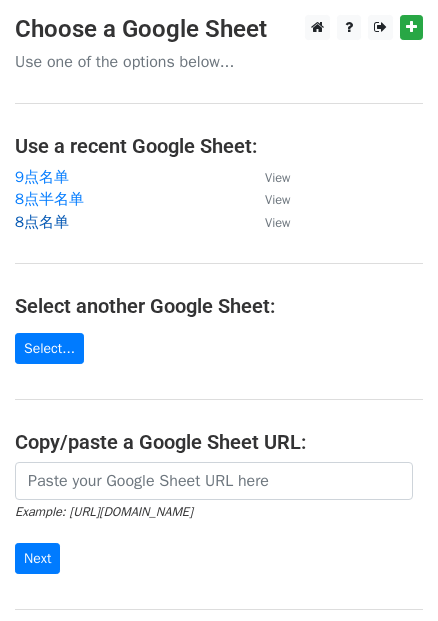 click on "8点名单" at bounding box center [42, 222] 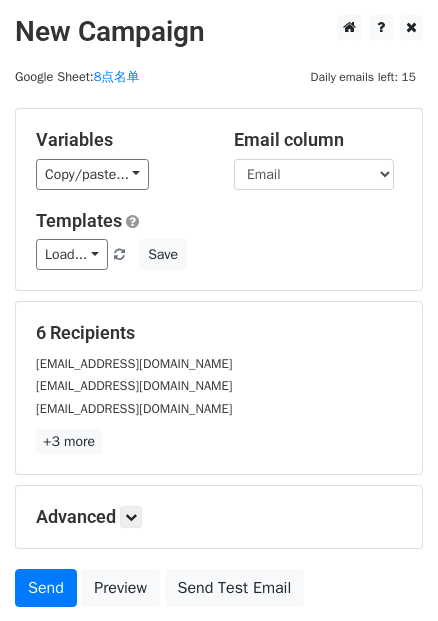 scroll, scrollTop: 0, scrollLeft: 0, axis: both 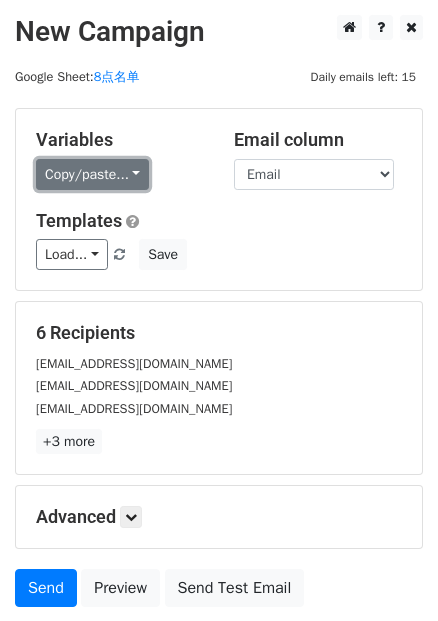 click on "Copy/paste..." at bounding box center [92, 174] 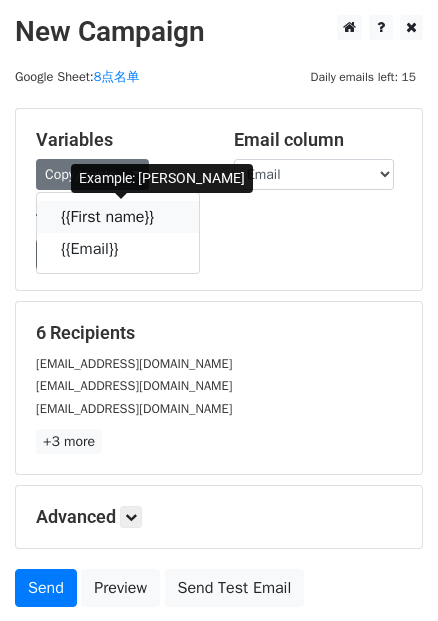click at bounding box center (167, 216) 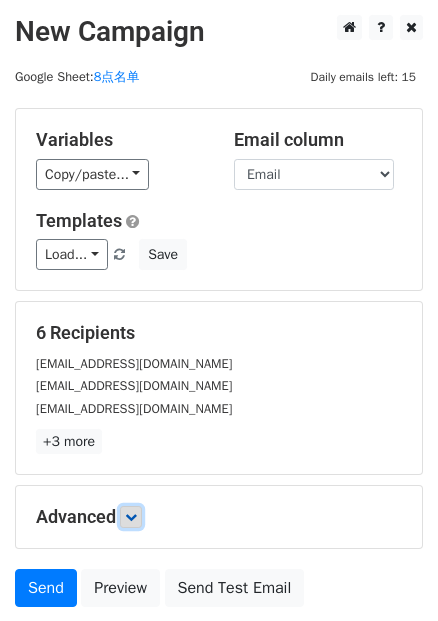click at bounding box center [131, 517] 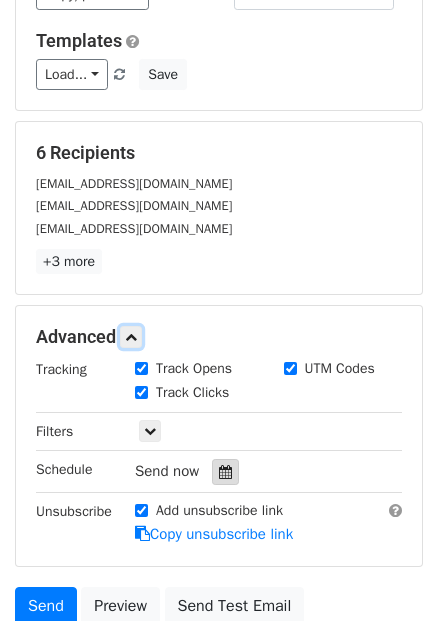 scroll, scrollTop: 181, scrollLeft: 0, axis: vertical 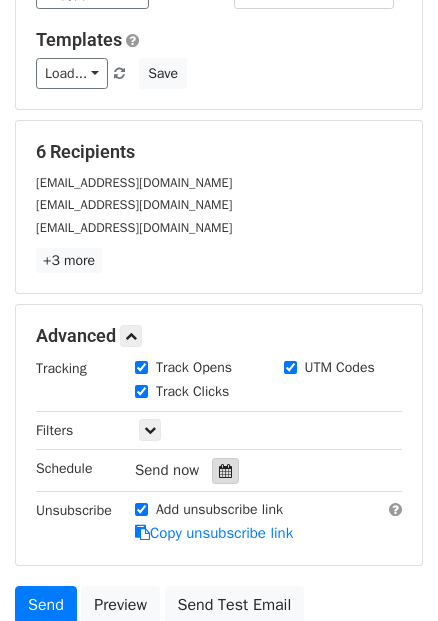 click at bounding box center [225, 471] 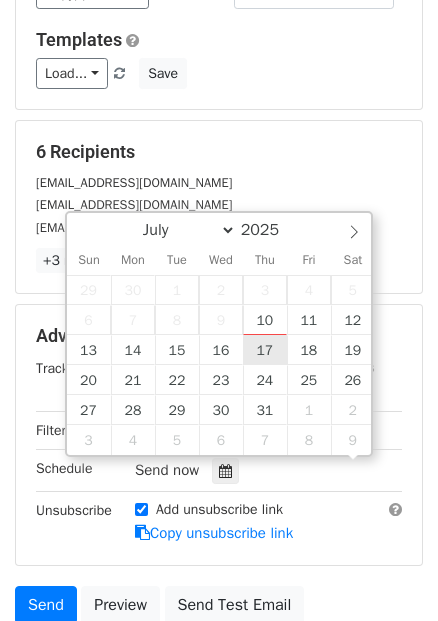 scroll, scrollTop: 0, scrollLeft: 0, axis: both 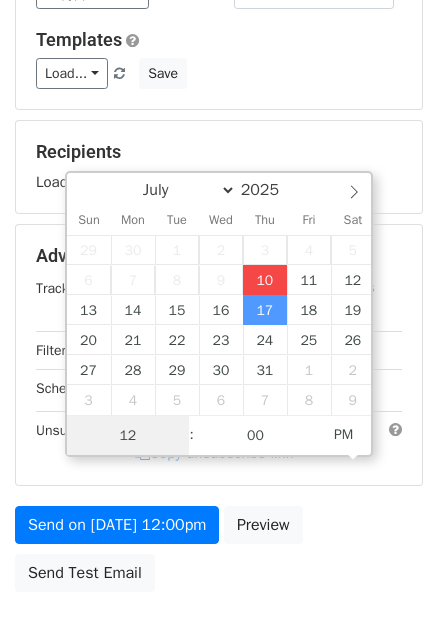 type on "[DATE] 16:39" 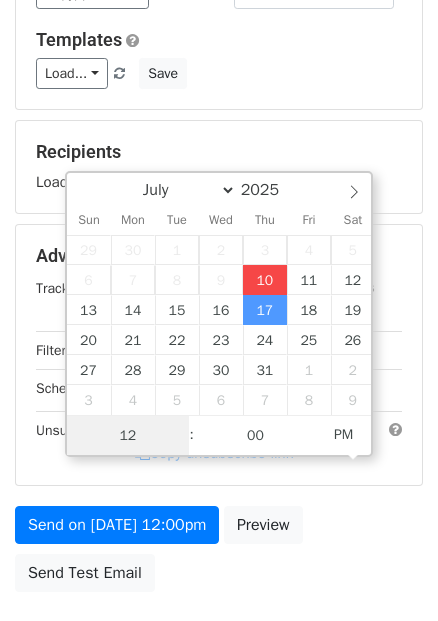 type on "04" 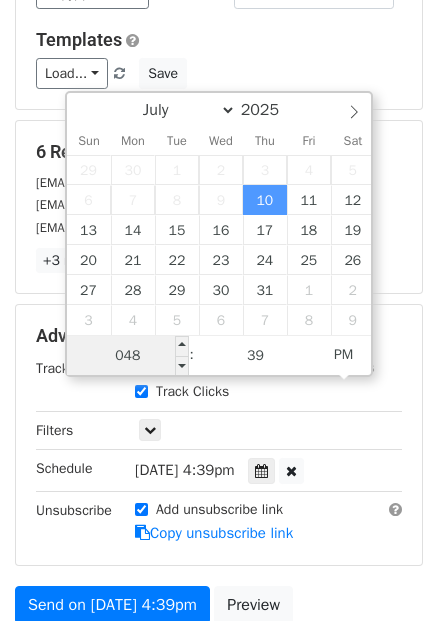 click on "048" at bounding box center (128, 356) 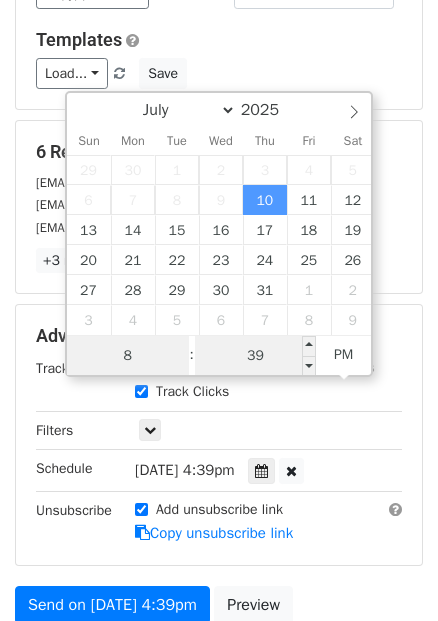 type on "8" 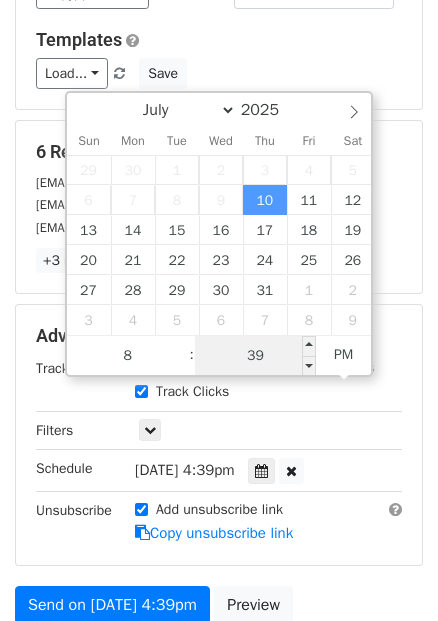 type on "2025-07-10 20:39" 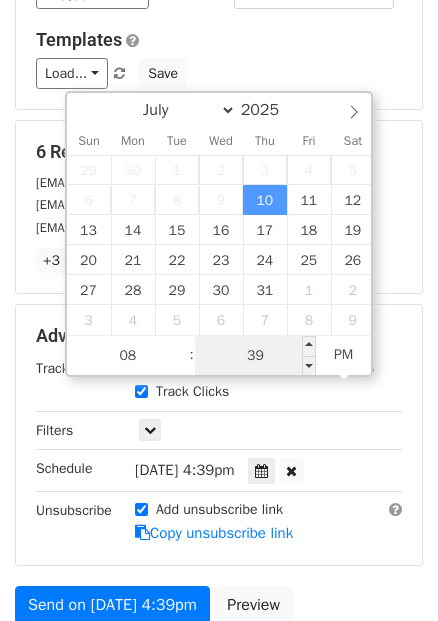 click on "39" at bounding box center (256, 356) 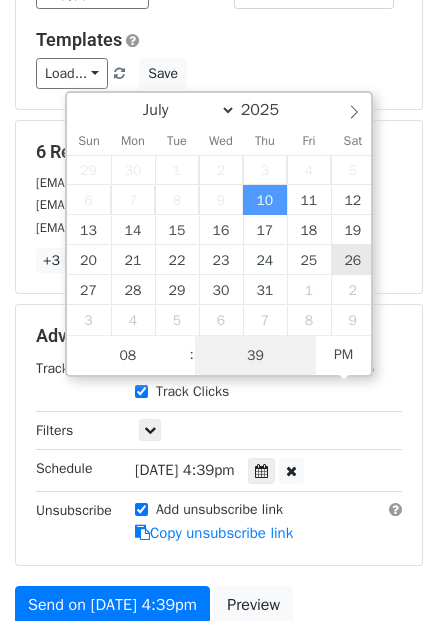 type on "0" 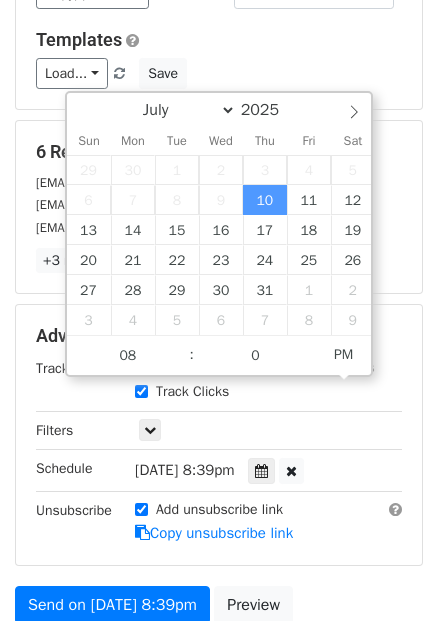 type on "2025-07-10 20:00" 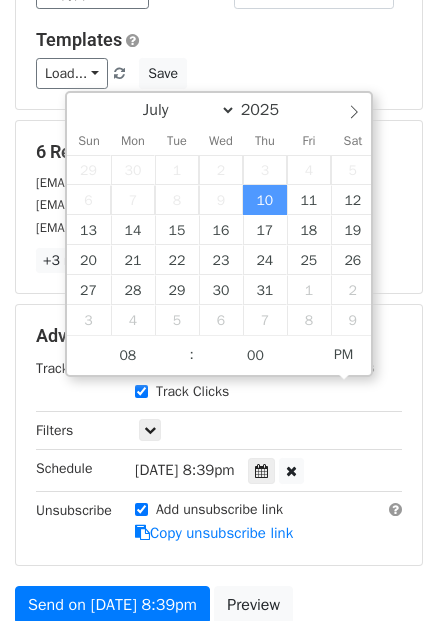 click on "Templates
Load...
No templates saved
Save" at bounding box center [219, 59] 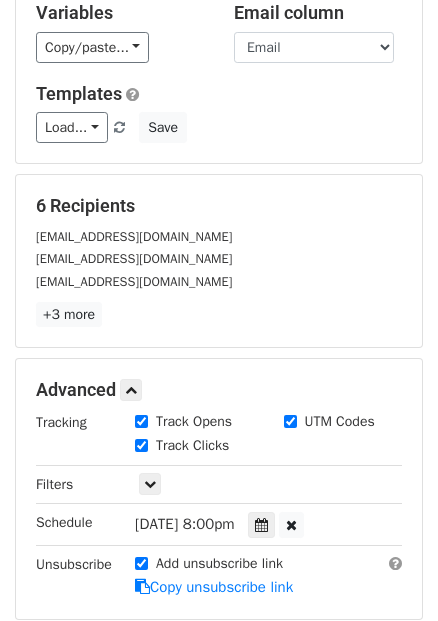 scroll, scrollTop: 272, scrollLeft: 0, axis: vertical 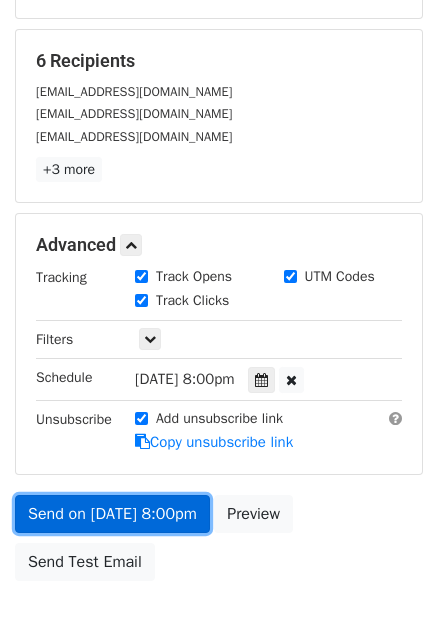 click on "Send on Jul 10 at 8:00pm" at bounding box center [112, 514] 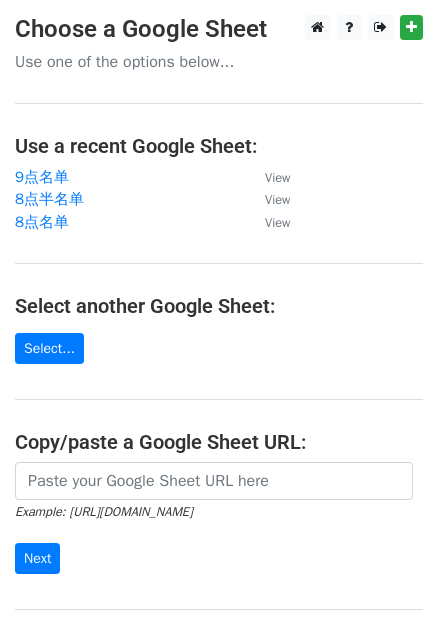 scroll, scrollTop: 0, scrollLeft: 0, axis: both 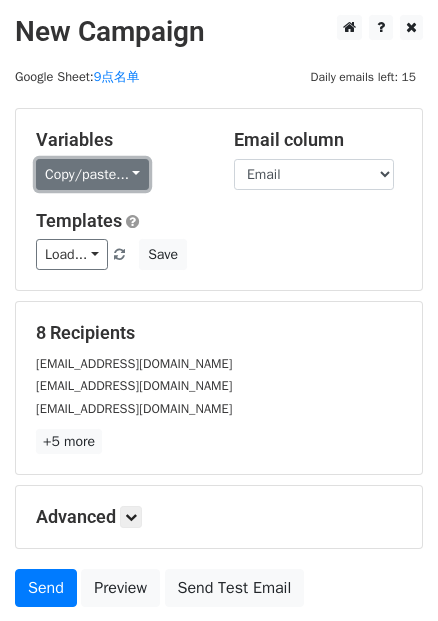 click on "Copy/paste..." at bounding box center (92, 174) 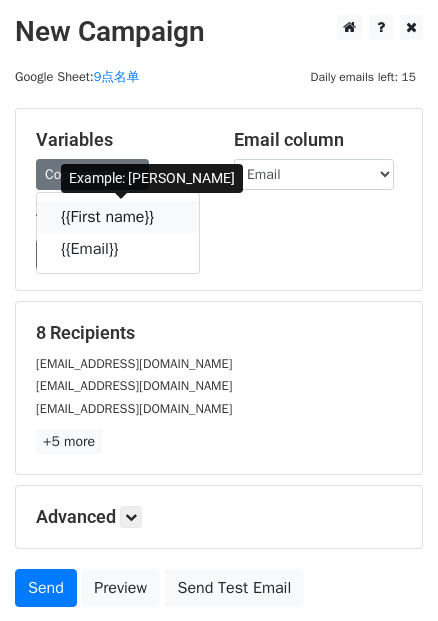 click at bounding box center [167, 216] 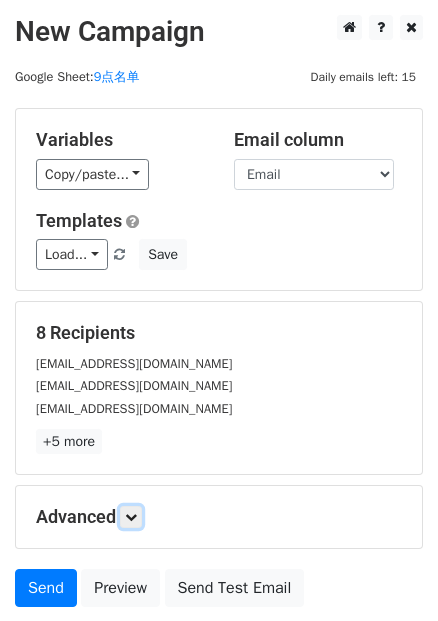drag, startPoint x: 131, startPoint y: 507, endPoint x: 143, endPoint y: 479, distance: 30.463093 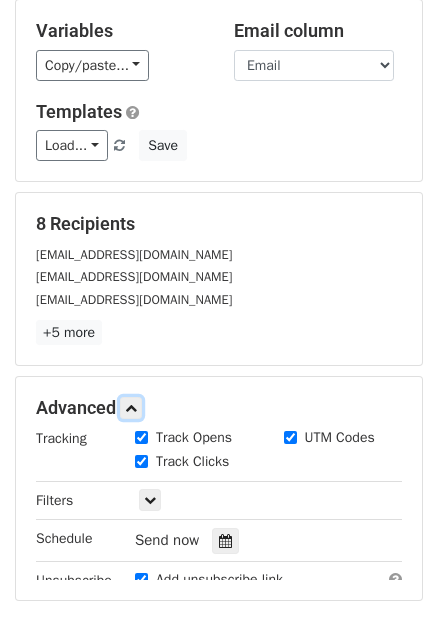 scroll, scrollTop: 256, scrollLeft: 0, axis: vertical 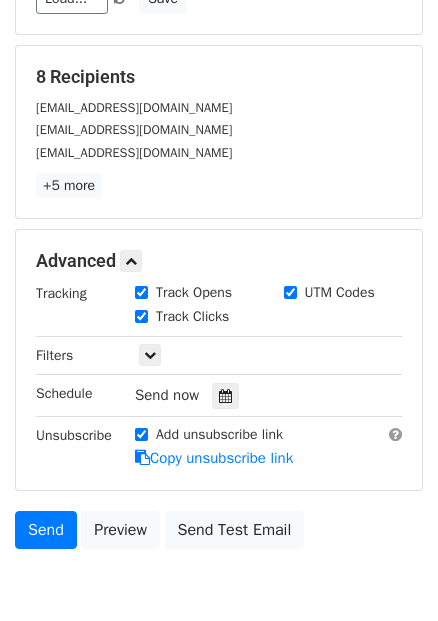 click on "Tracking
Track Opens
UTM Codes
Track Clicks
Filters
Only include spreadsheet rows that match the following filters:
Schedule
Send now
Unsubscribe
Add unsubscribe link
Copy unsubscribe link" at bounding box center [219, 376] 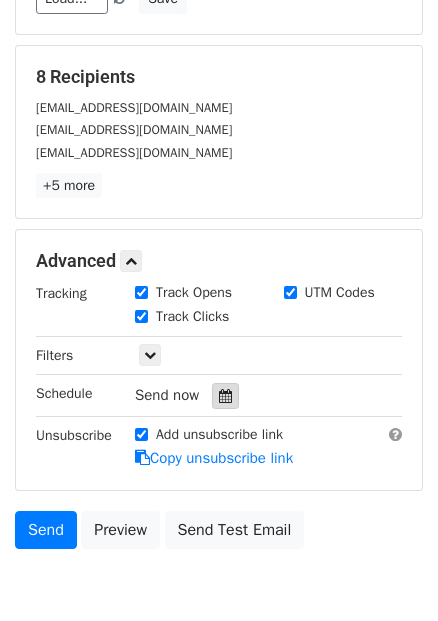 click at bounding box center [225, 396] 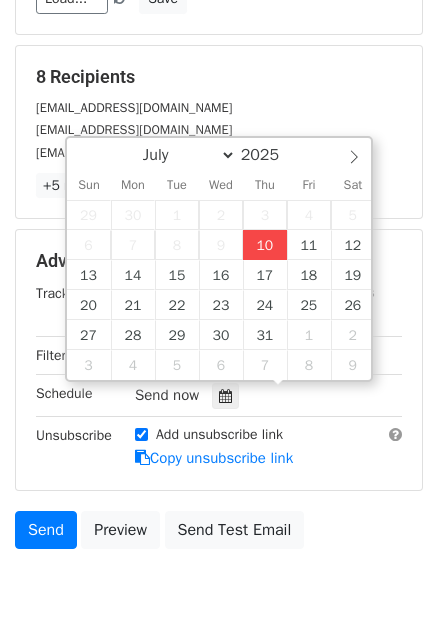 type on "[DATE] 16:39" 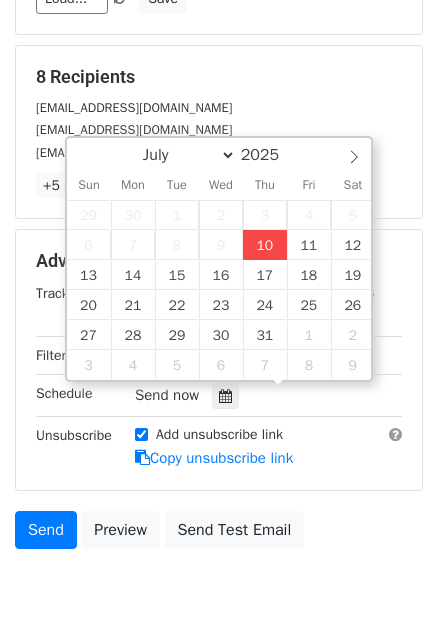 type on "04" 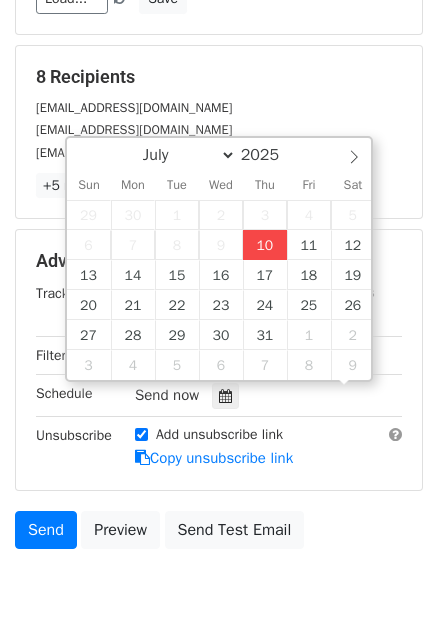 scroll, scrollTop: 0, scrollLeft: 0, axis: both 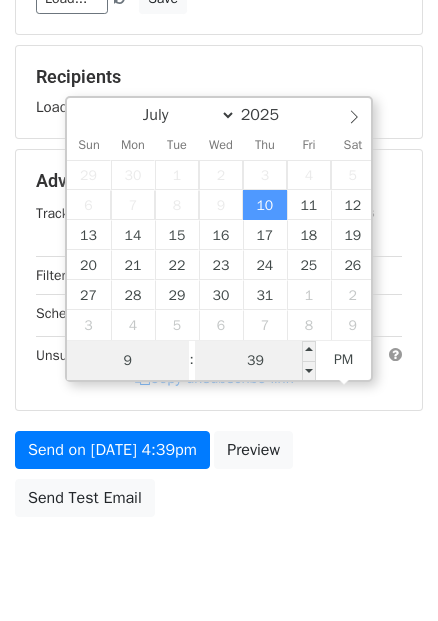 type on "9" 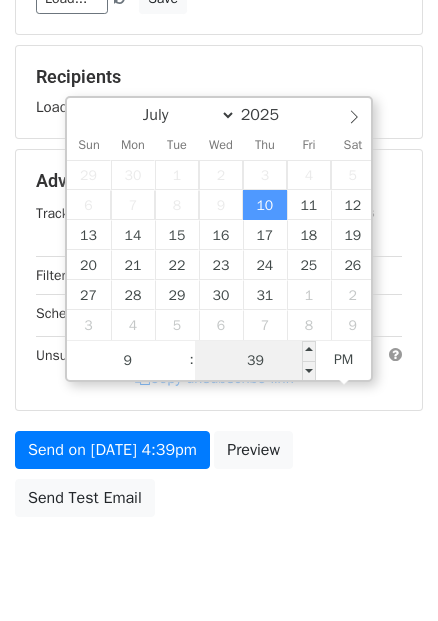 type on "[DATE] 21:39" 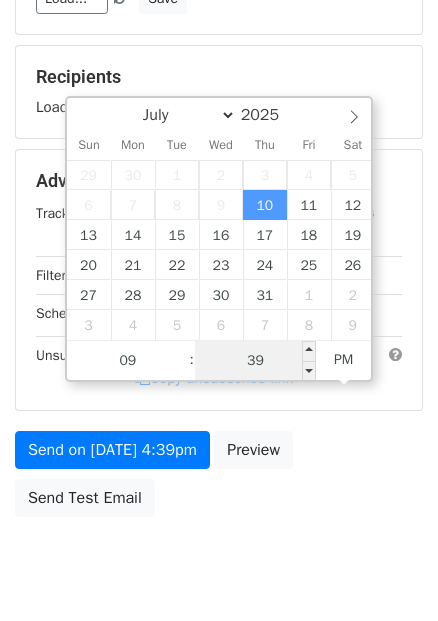 click on "39" at bounding box center (256, 361) 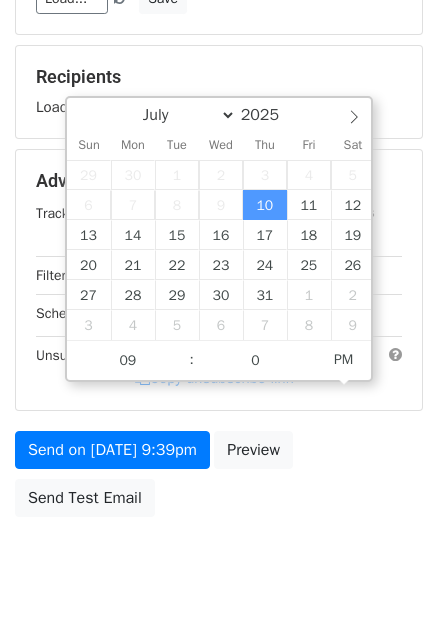 type on "[DATE] 21:00" 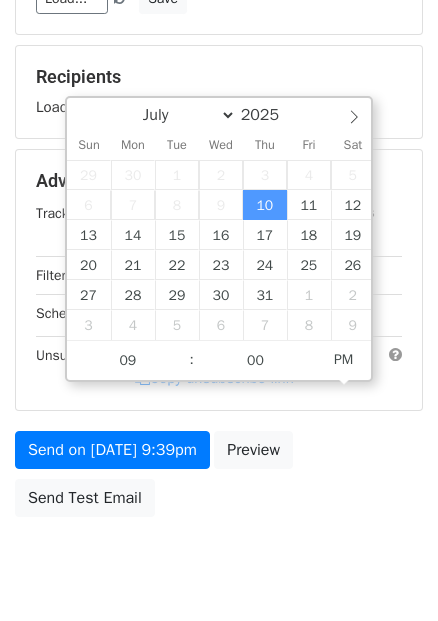 click on "Recipients" at bounding box center (219, 77) 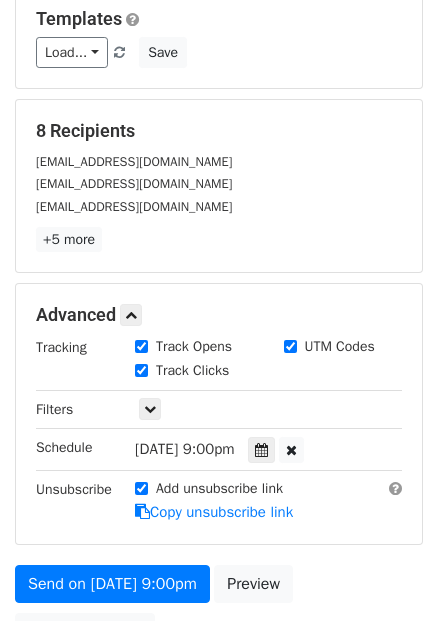 scroll, scrollTop: 272, scrollLeft: 0, axis: vertical 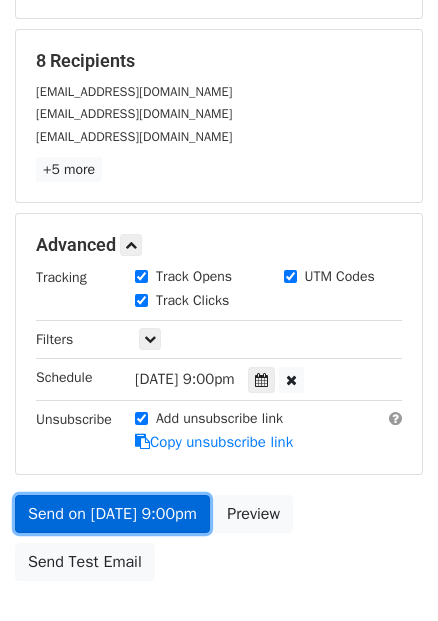 click on "Send on [DATE] 9:00pm" at bounding box center [112, 514] 